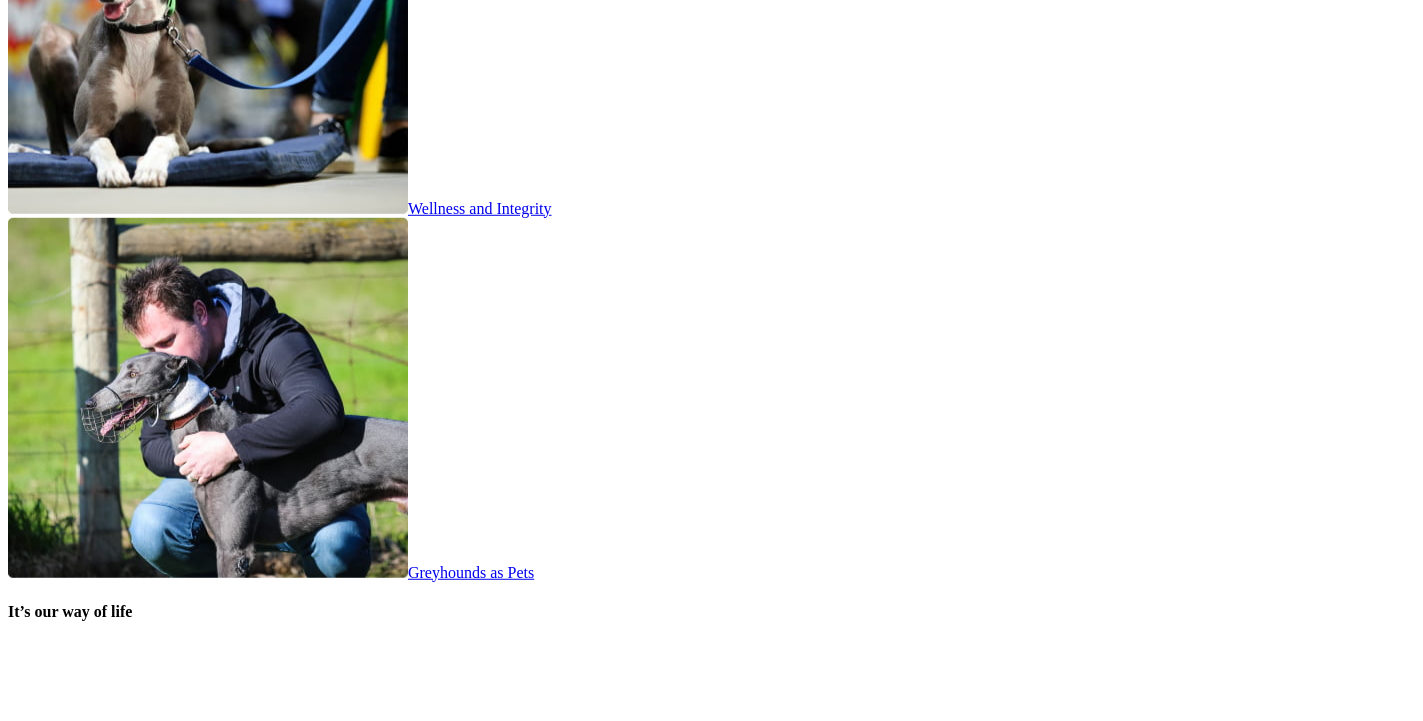 scroll, scrollTop: 4108, scrollLeft: 0, axis: vertical 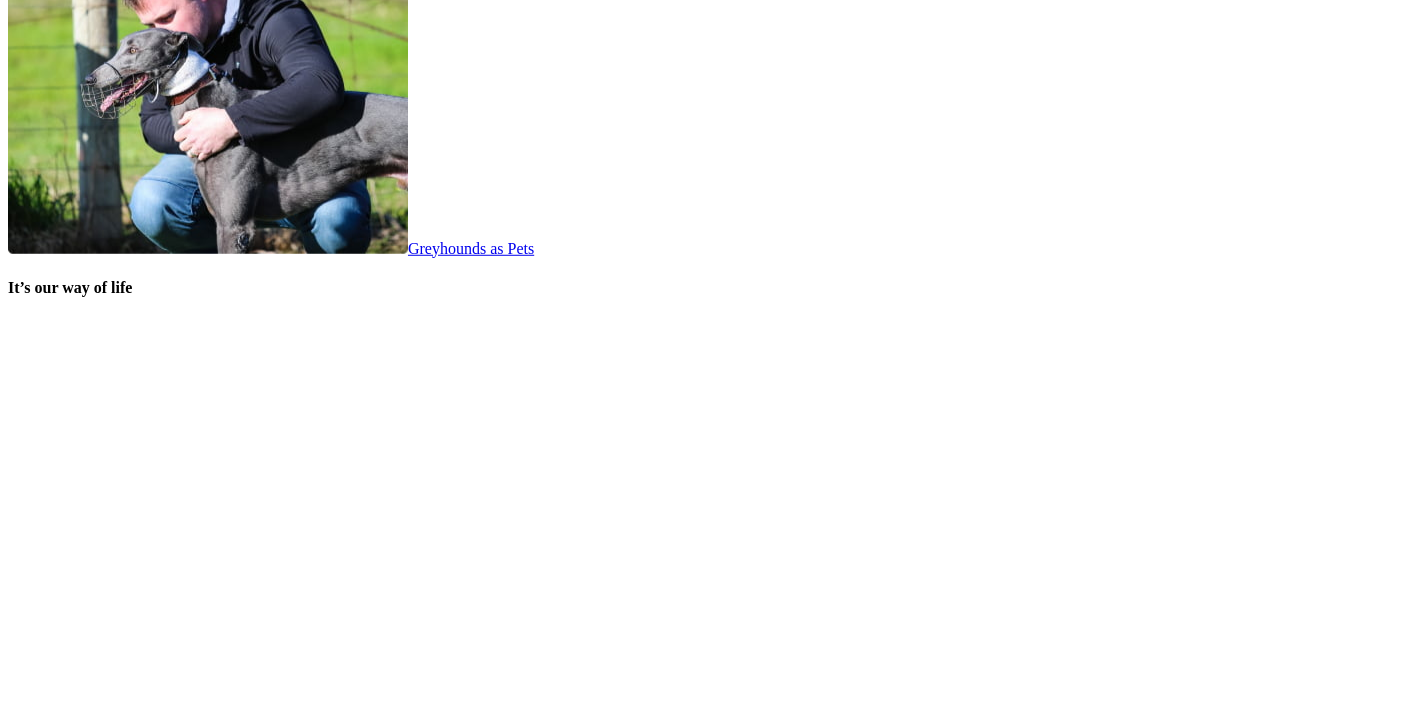 click on "Stewards Inquiries" at bounding box center (188, 2874) 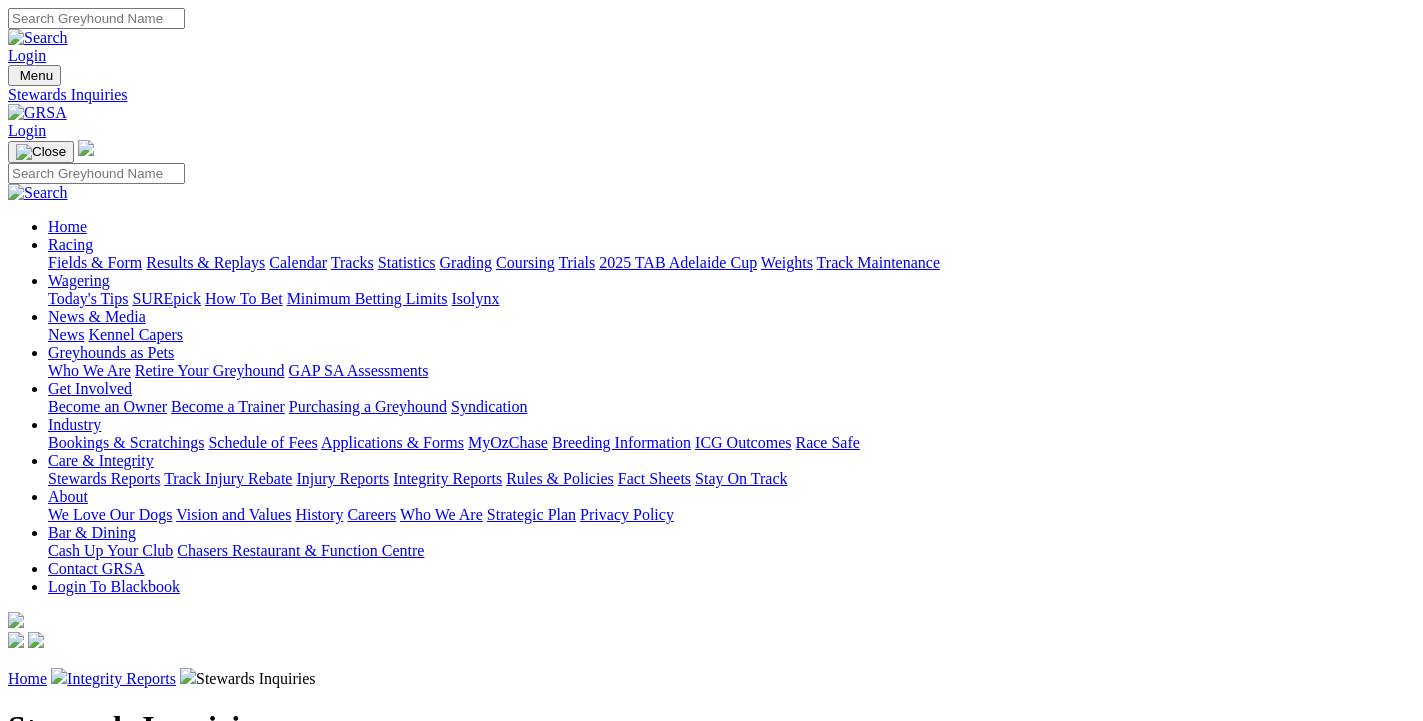 scroll, scrollTop: 0, scrollLeft: 0, axis: both 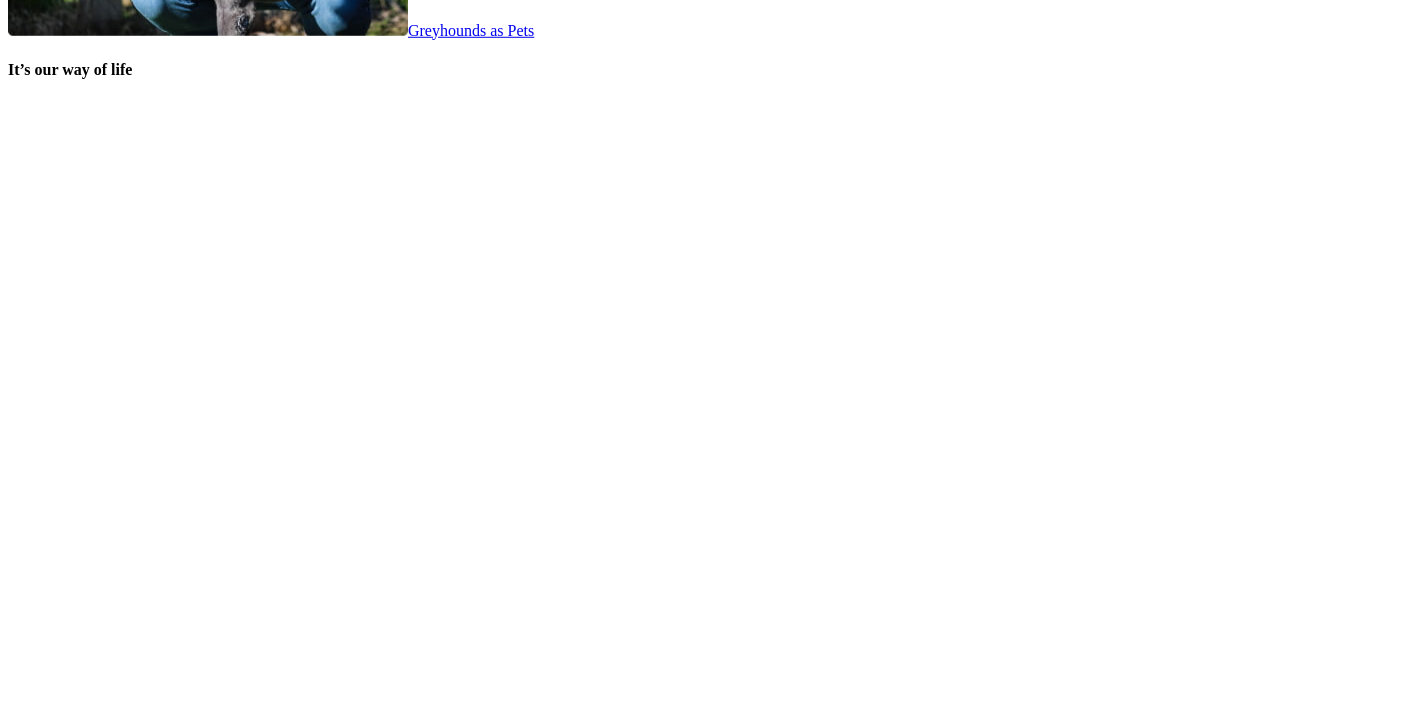 click on "IHP Hearings" at bounding box center (171, 2710) 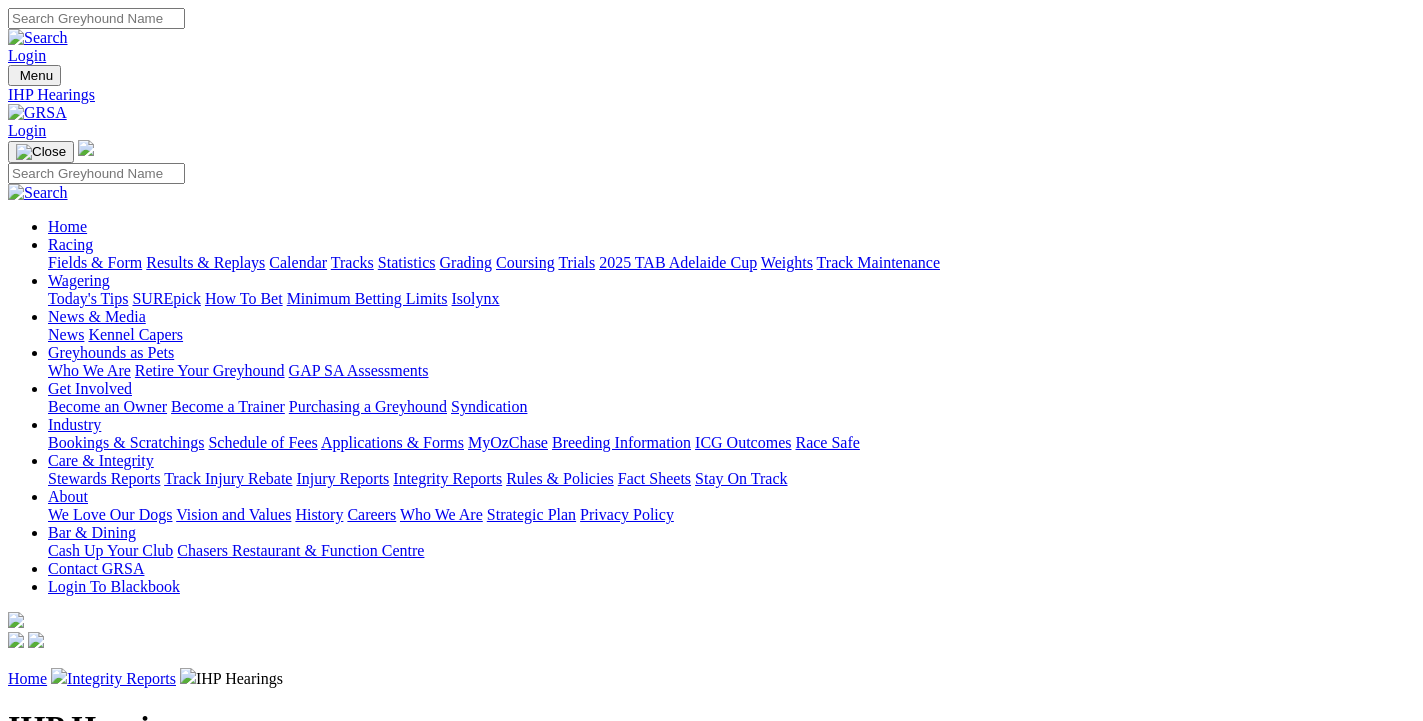 scroll, scrollTop: 0, scrollLeft: 0, axis: both 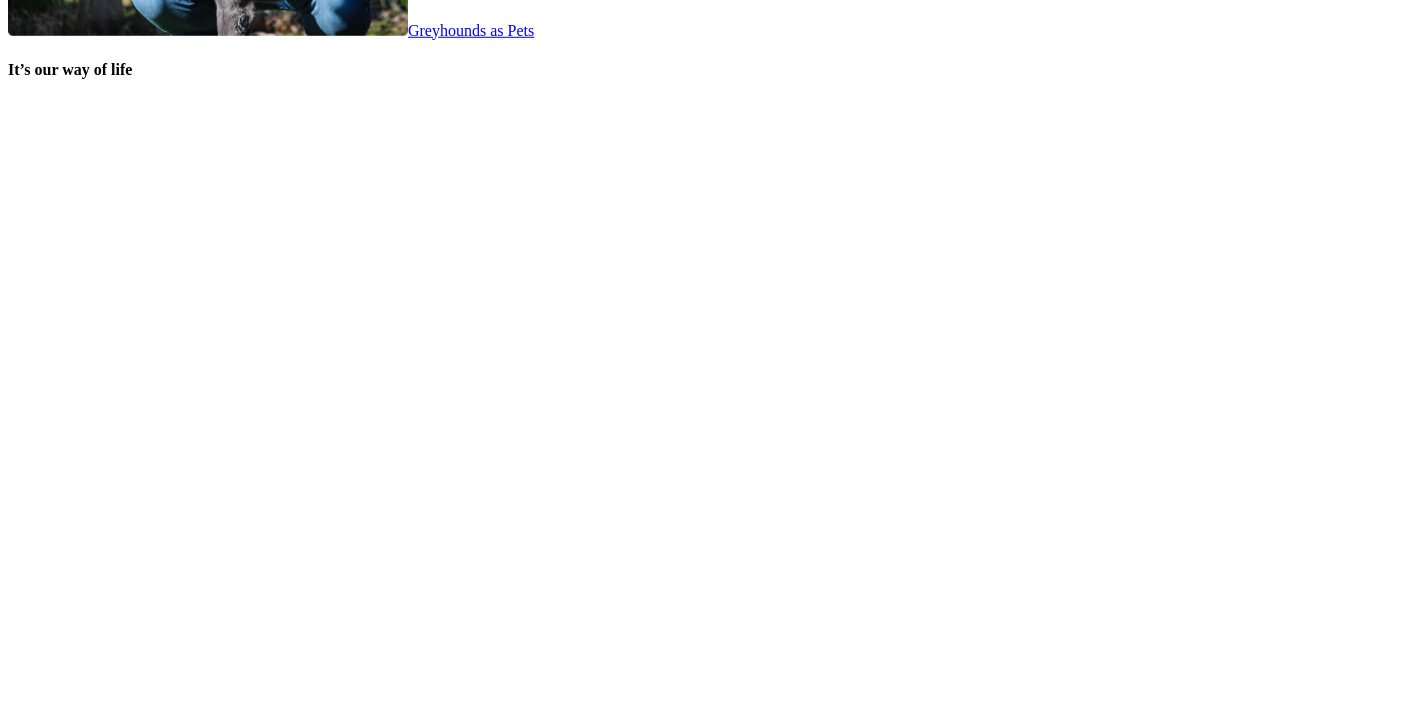 click on "Coursing" at bounding box center [117, 2044] 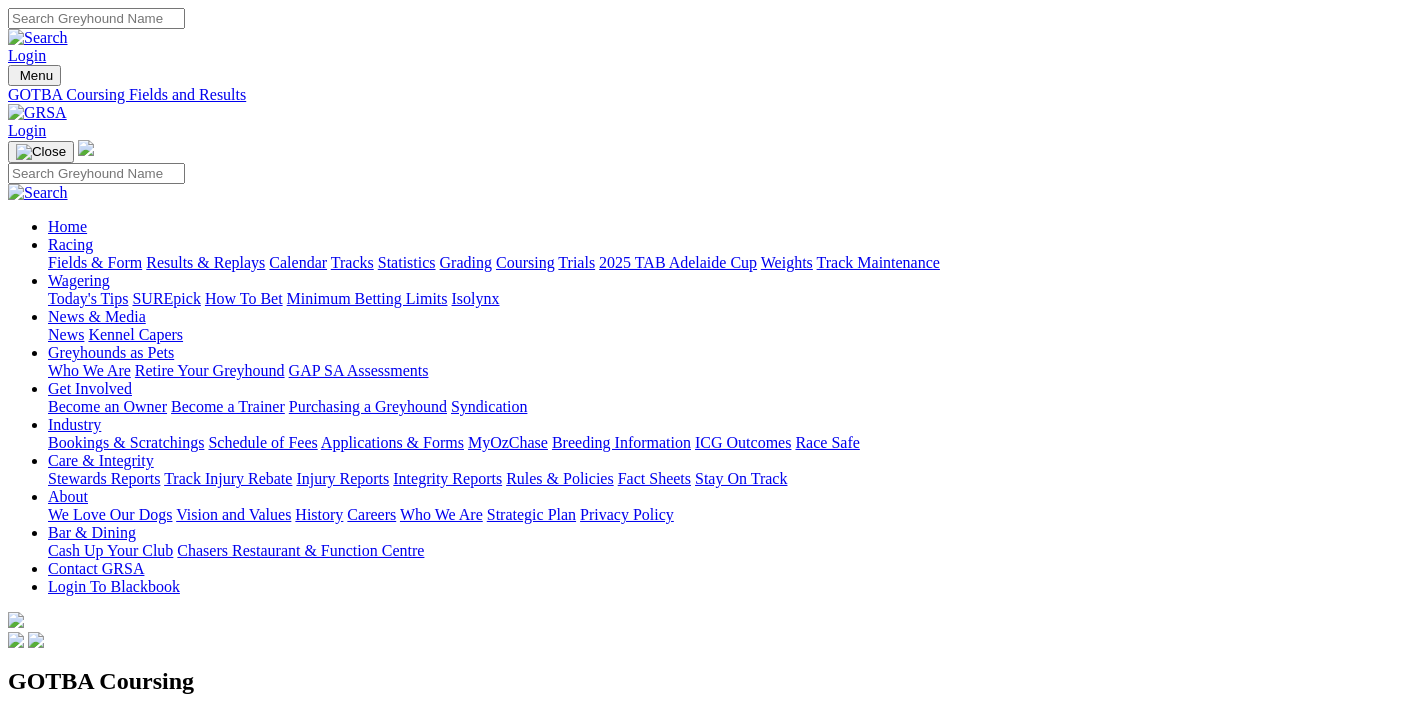 scroll, scrollTop: 319, scrollLeft: 0, axis: vertical 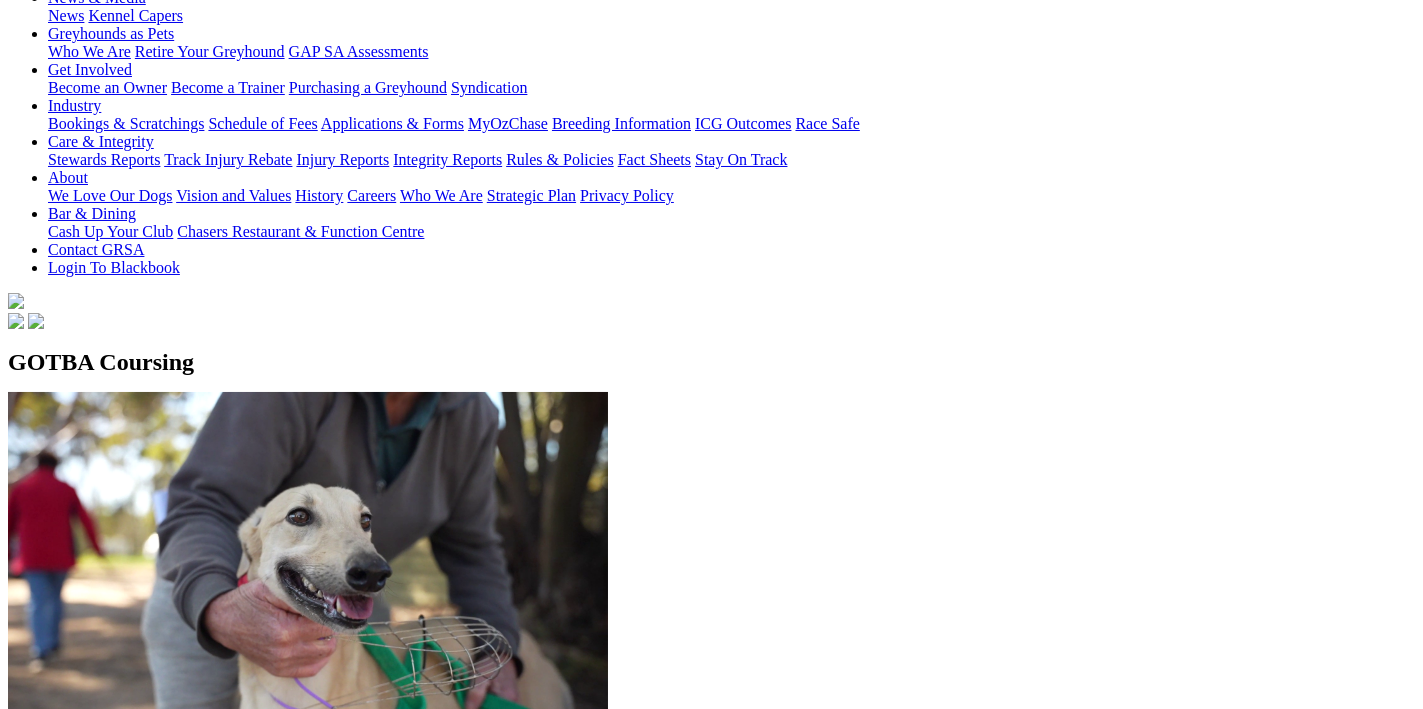 click on "Saturday, 9 August 2025" at bounding box center [127, 831] 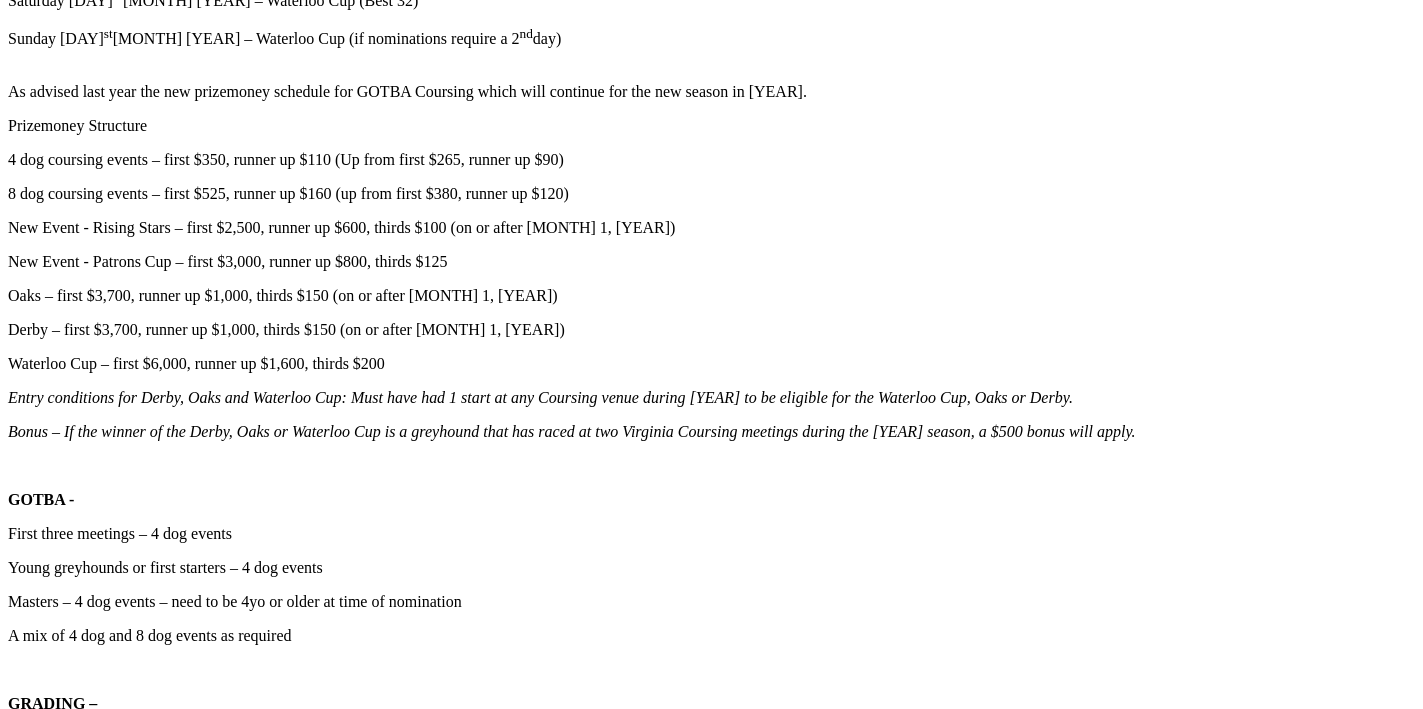 scroll, scrollTop: 1914, scrollLeft: 0, axis: vertical 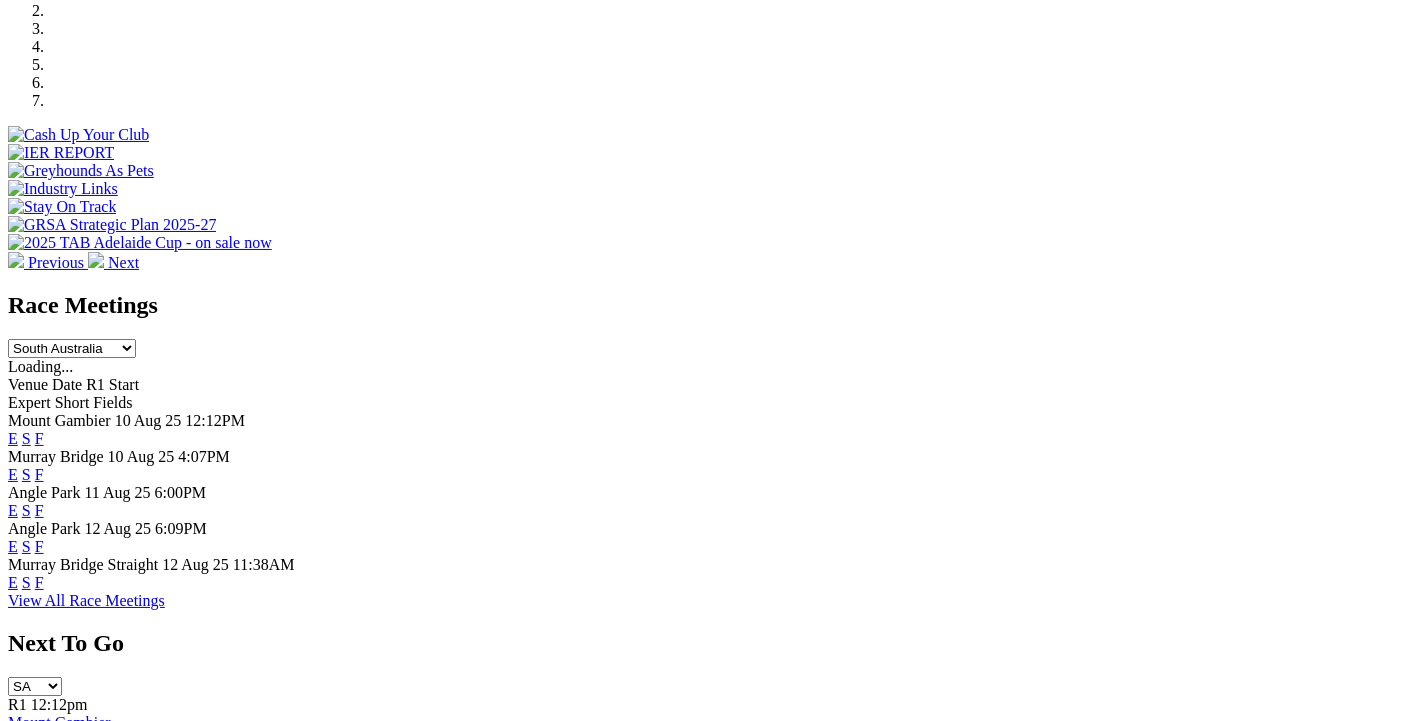click on "F" at bounding box center [39, 474] 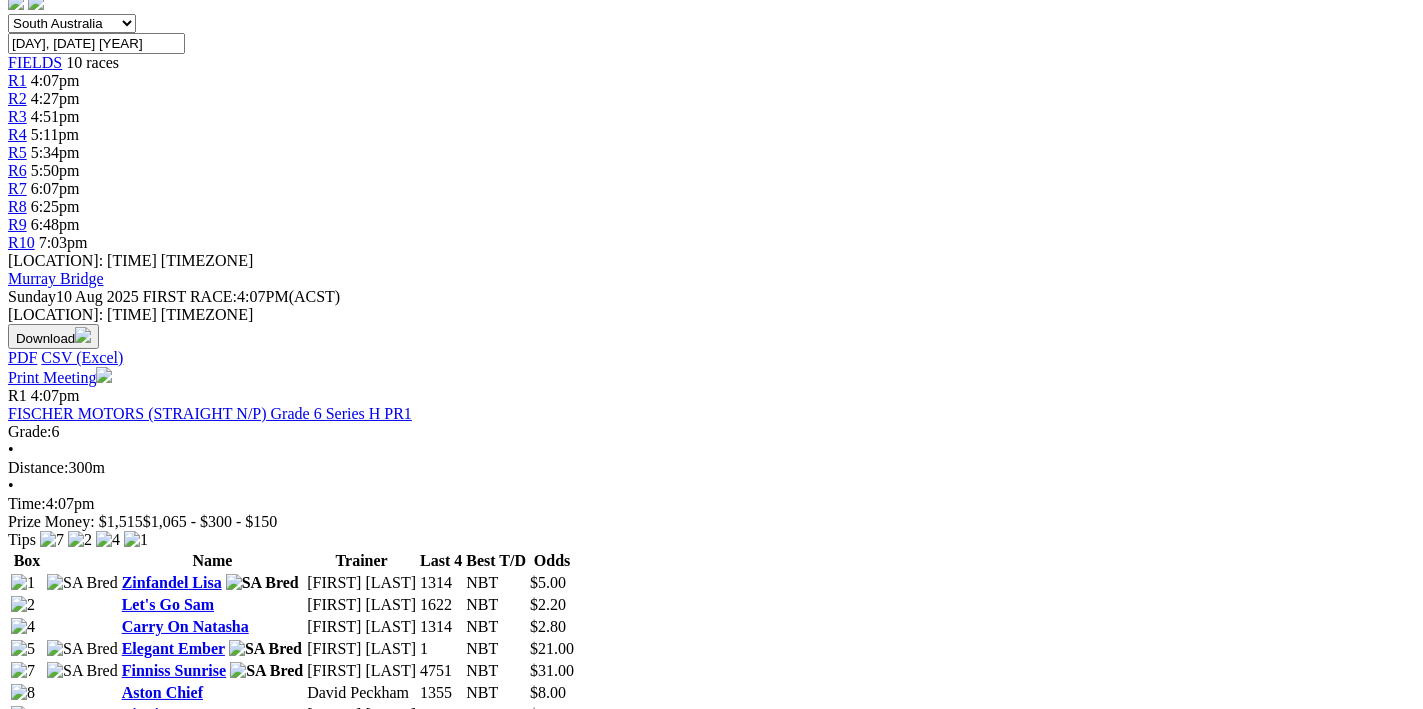 scroll, scrollTop: 212, scrollLeft: 0, axis: vertical 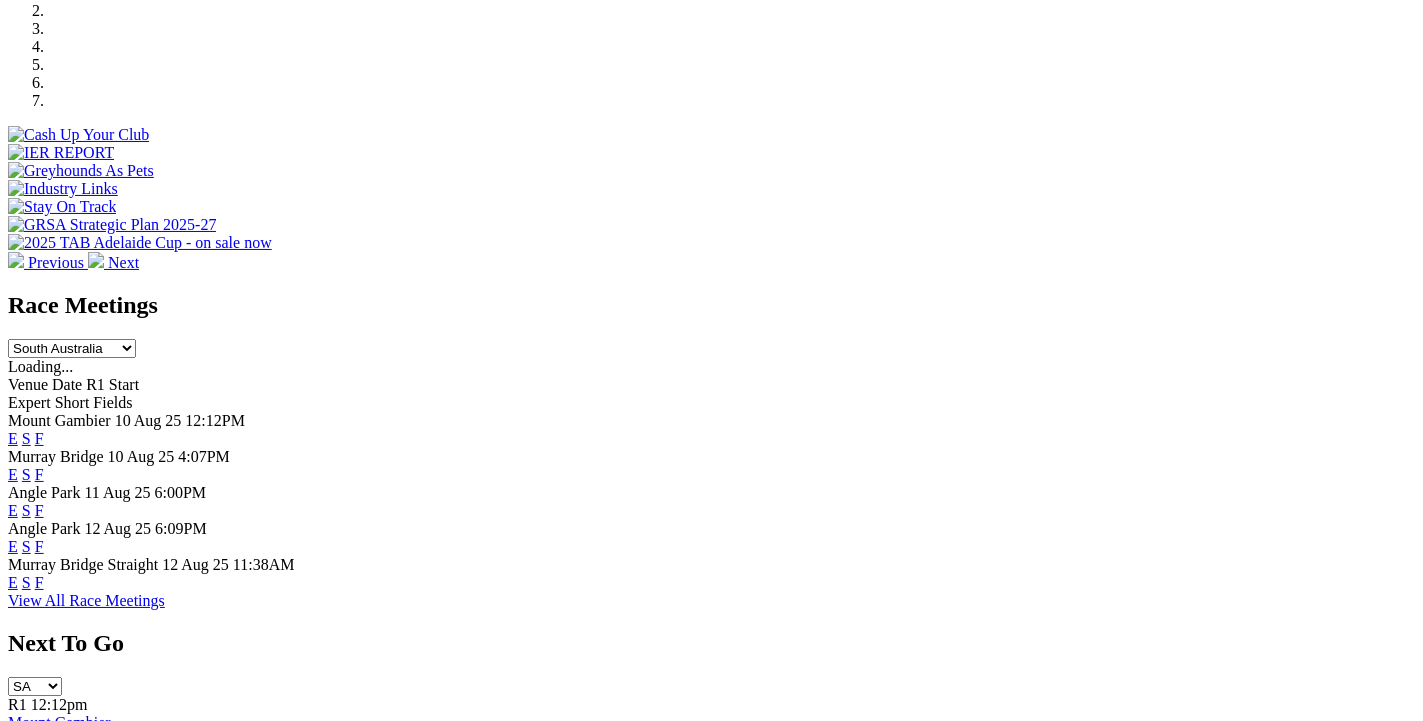 click on "F" at bounding box center (39, 438) 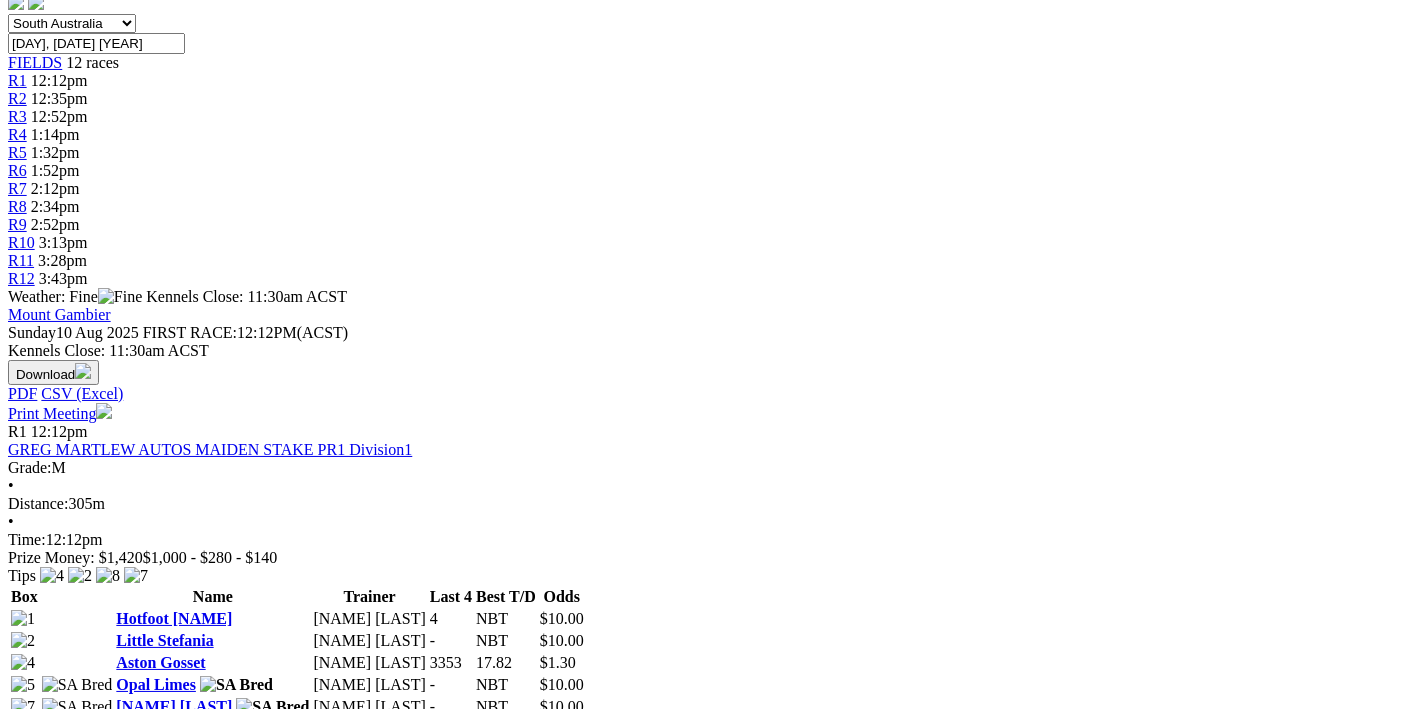 scroll, scrollTop: 851, scrollLeft: 0, axis: vertical 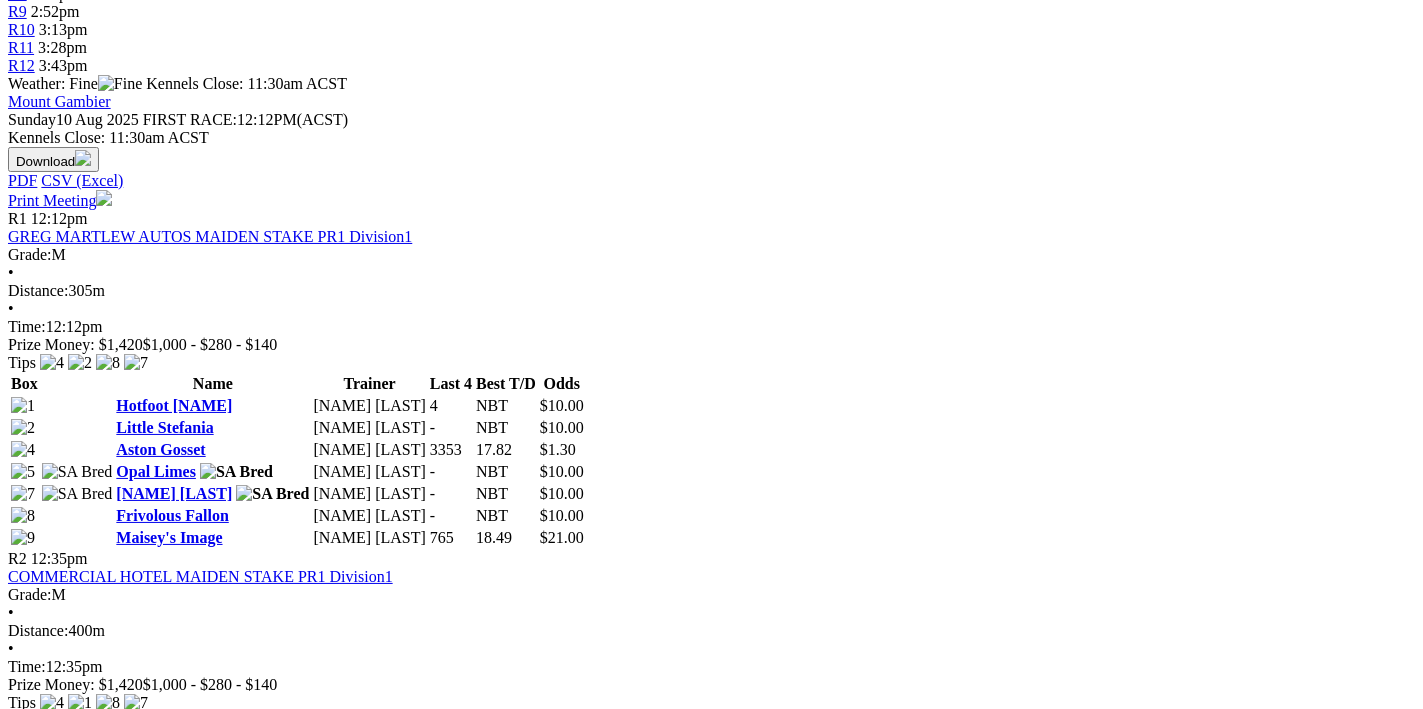 click on "Zipping Grande" at bounding box center (101, 1469) 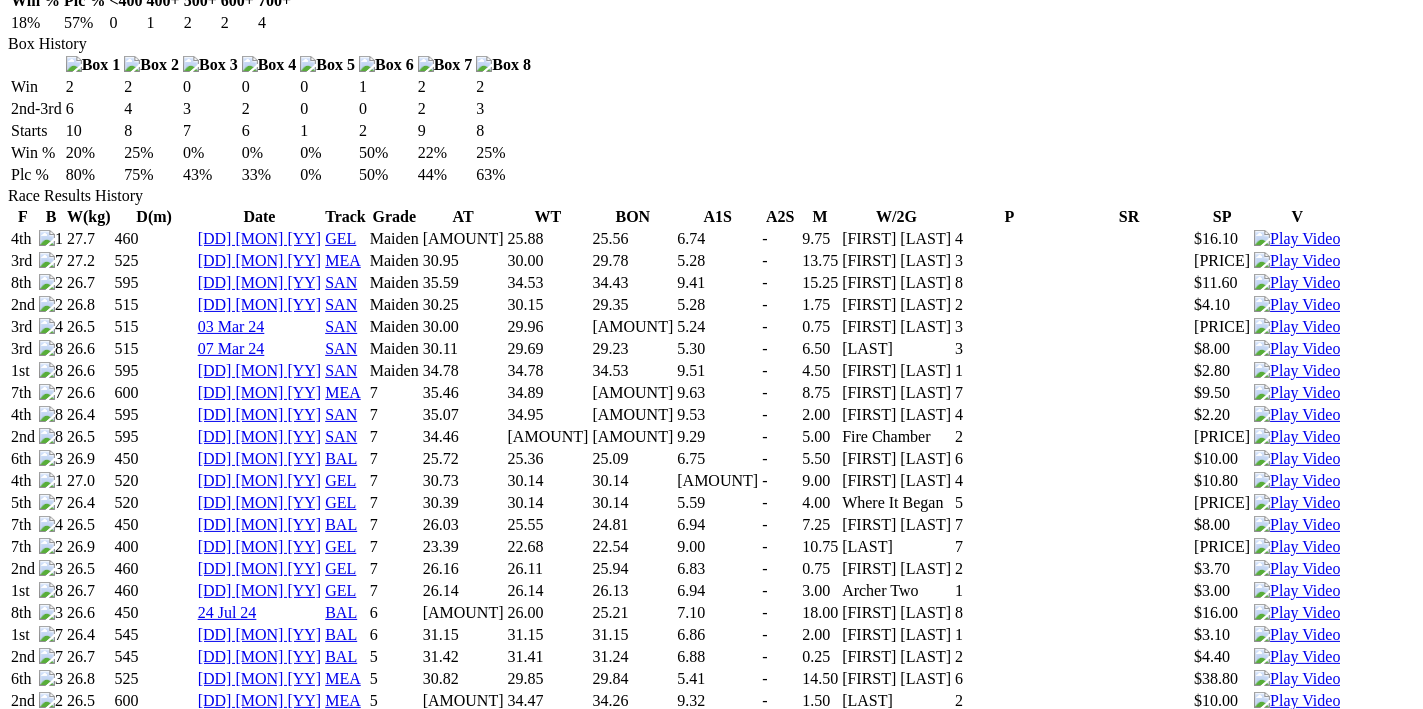 scroll, scrollTop: 1702, scrollLeft: 0, axis: vertical 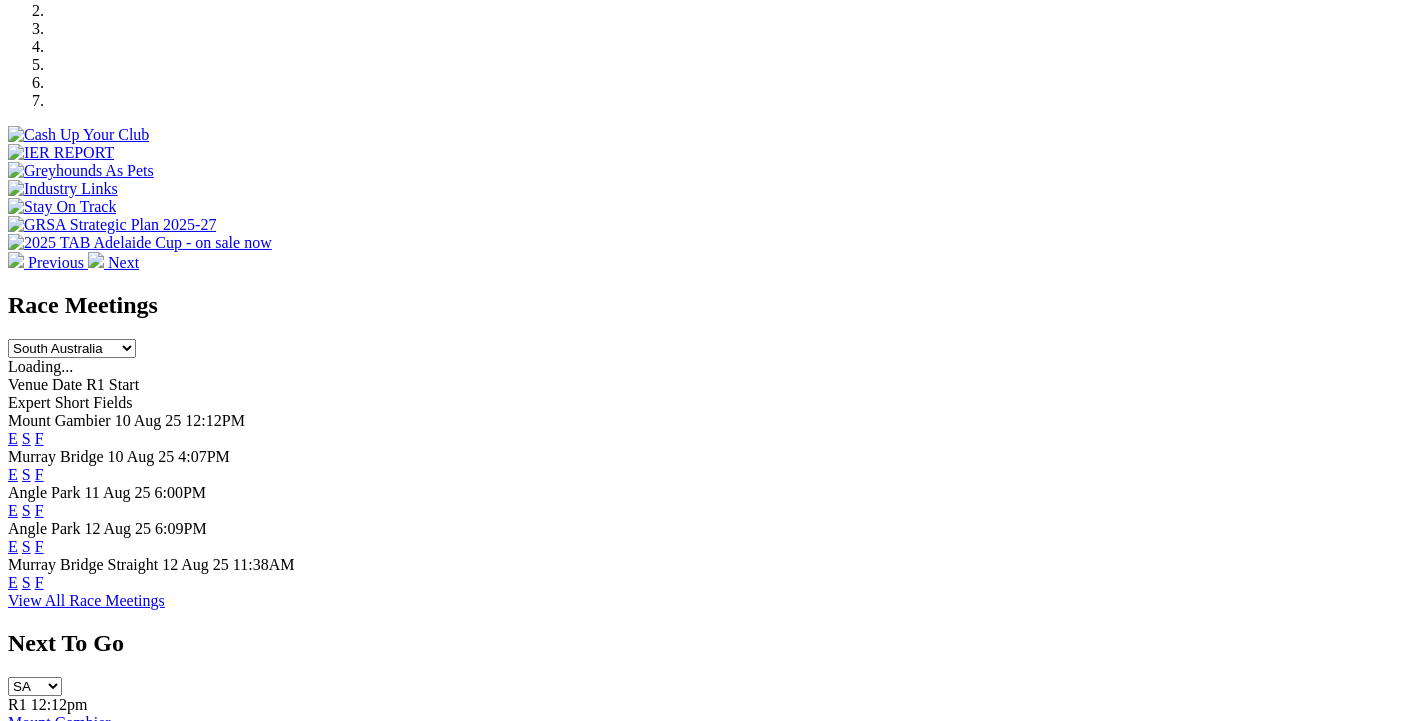 click on "F" at bounding box center [39, 582] 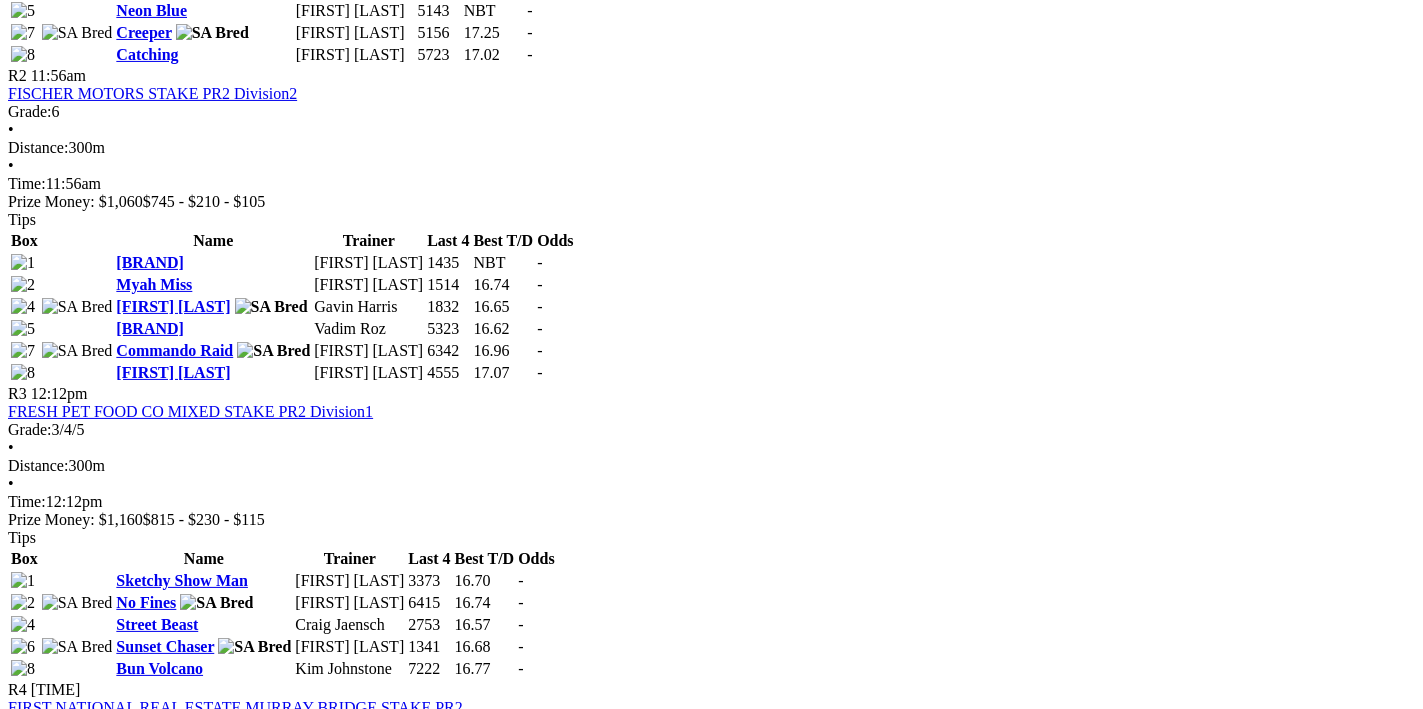 scroll, scrollTop: 1489, scrollLeft: 0, axis: vertical 